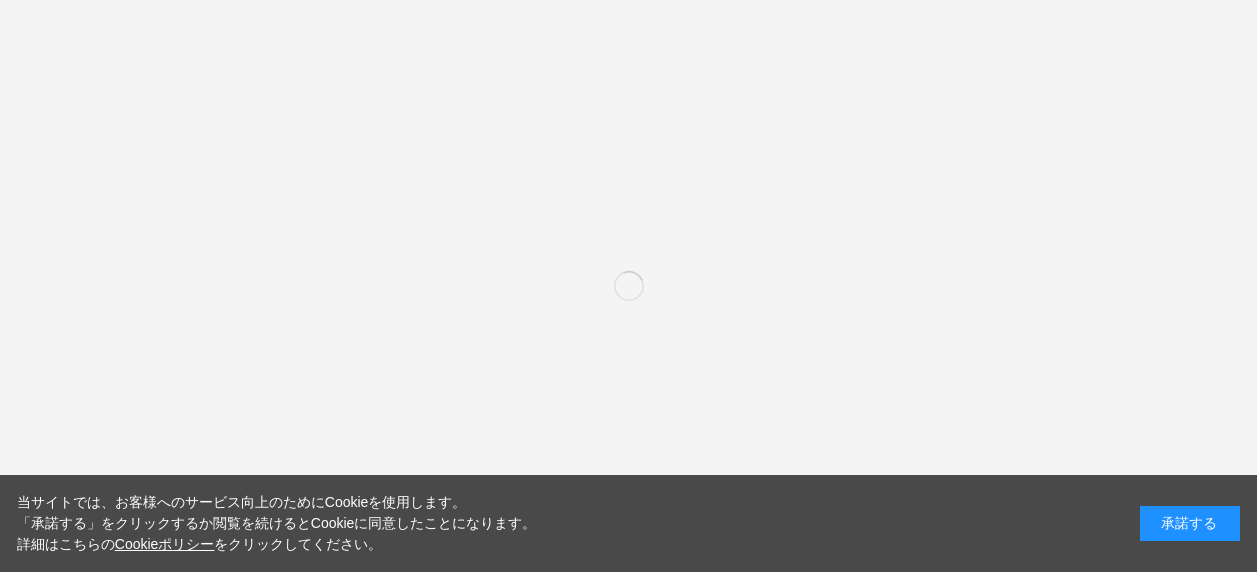 scroll, scrollTop: 0, scrollLeft: 0, axis: both 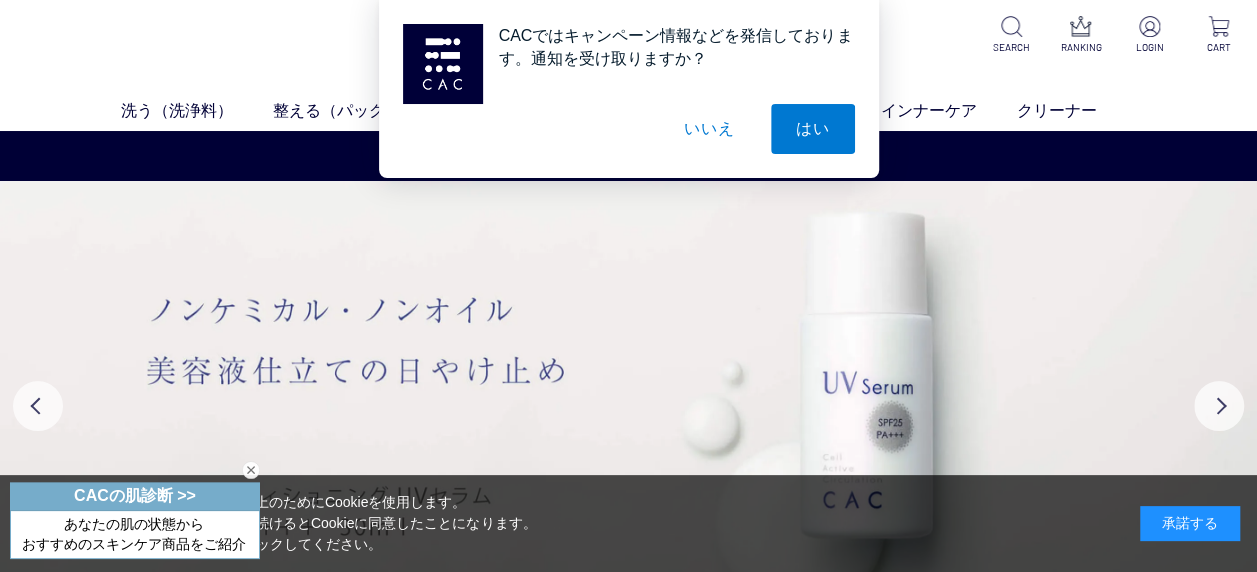 click on "いいえ" at bounding box center (709, 129) 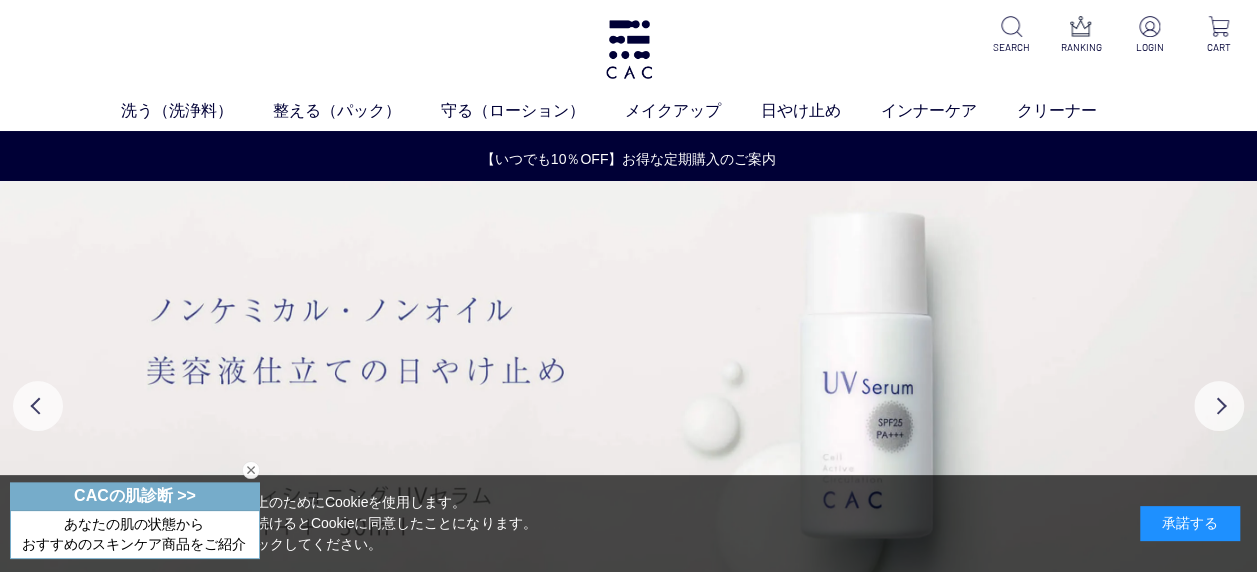 click at bounding box center [251, 470] 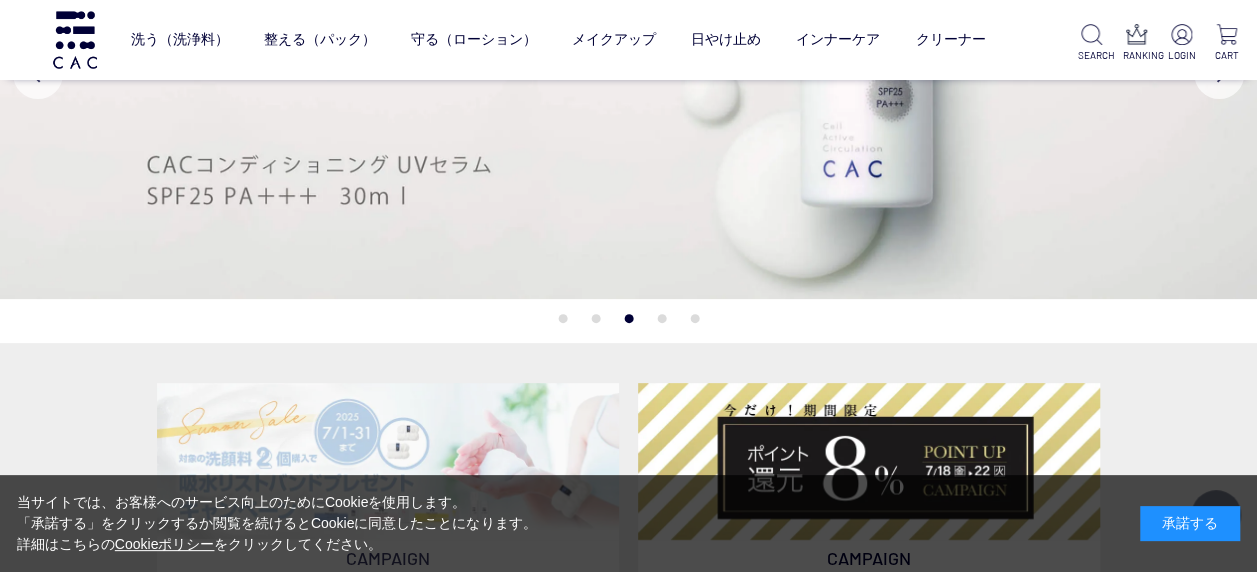 scroll, scrollTop: 100, scrollLeft: 0, axis: vertical 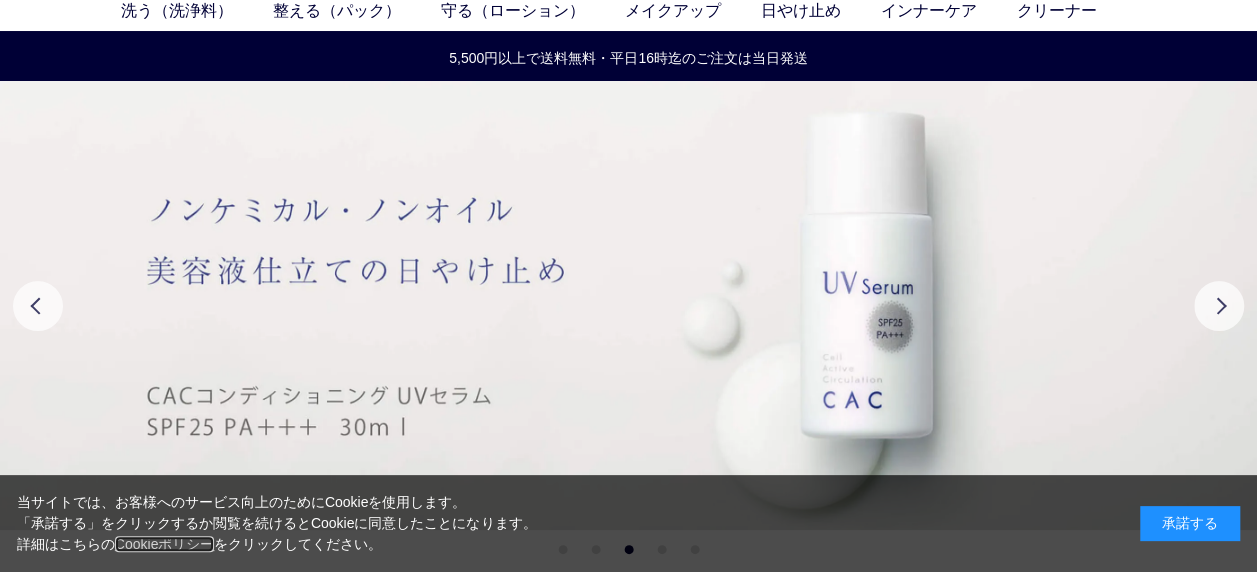click on "Cookieポリシー" at bounding box center (165, 544) 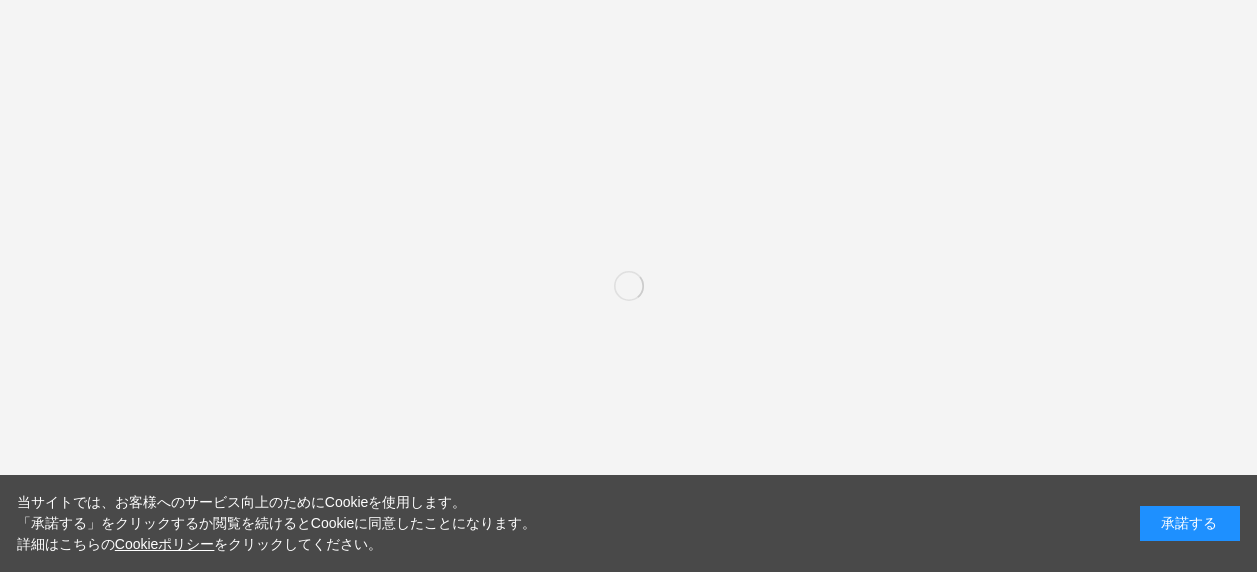 scroll, scrollTop: 0, scrollLeft: 0, axis: both 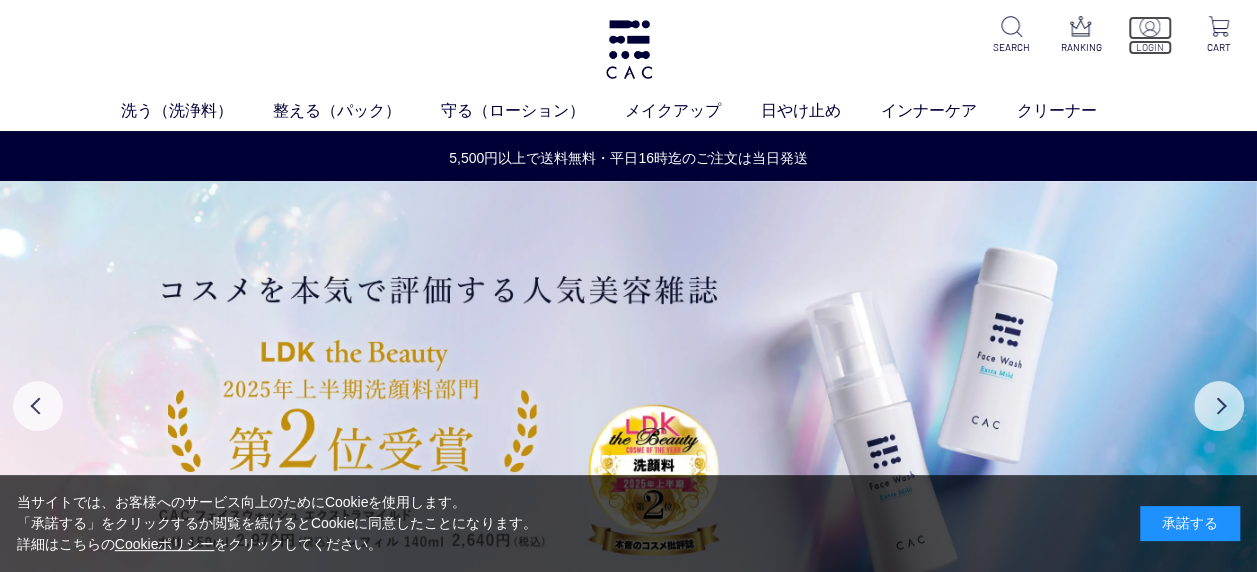 click at bounding box center (1149, 26) 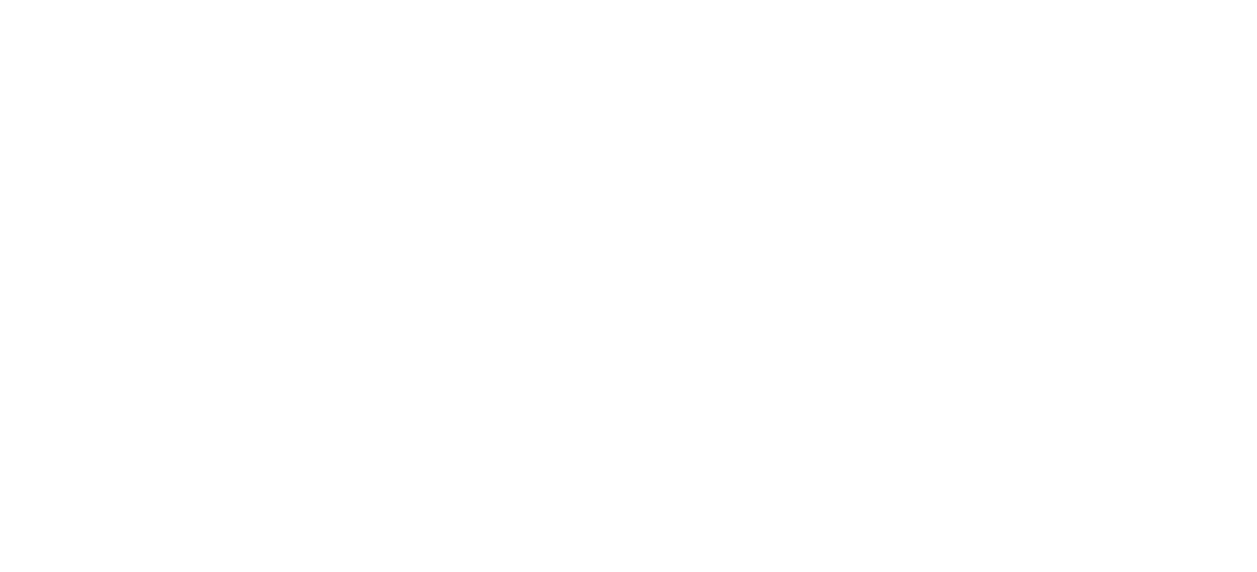scroll, scrollTop: 0, scrollLeft: 0, axis: both 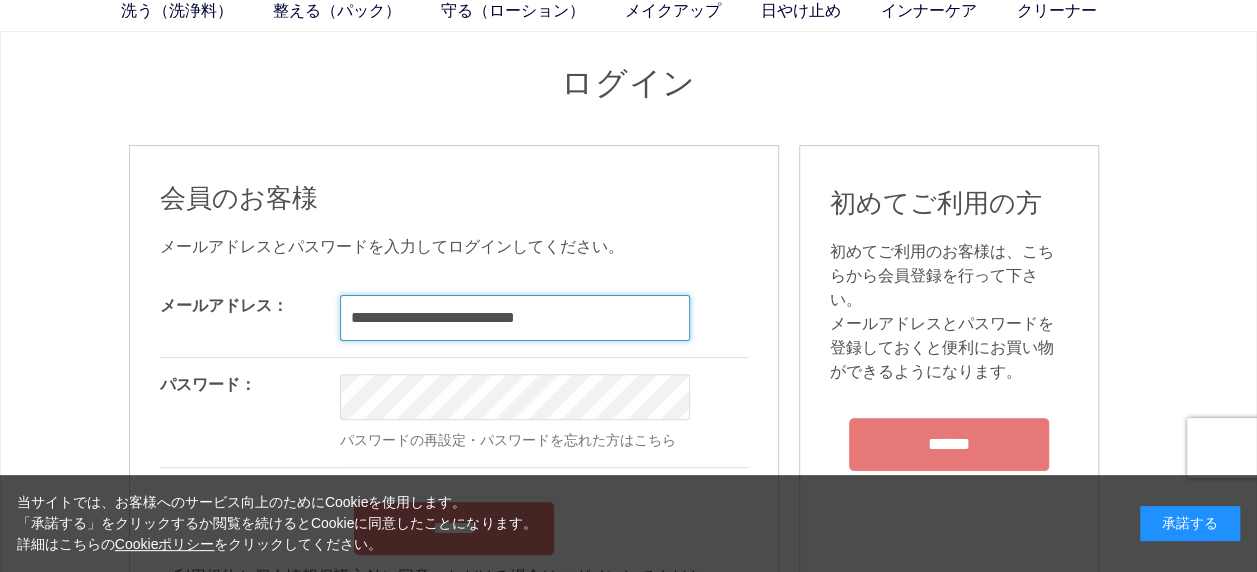 type on "**********" 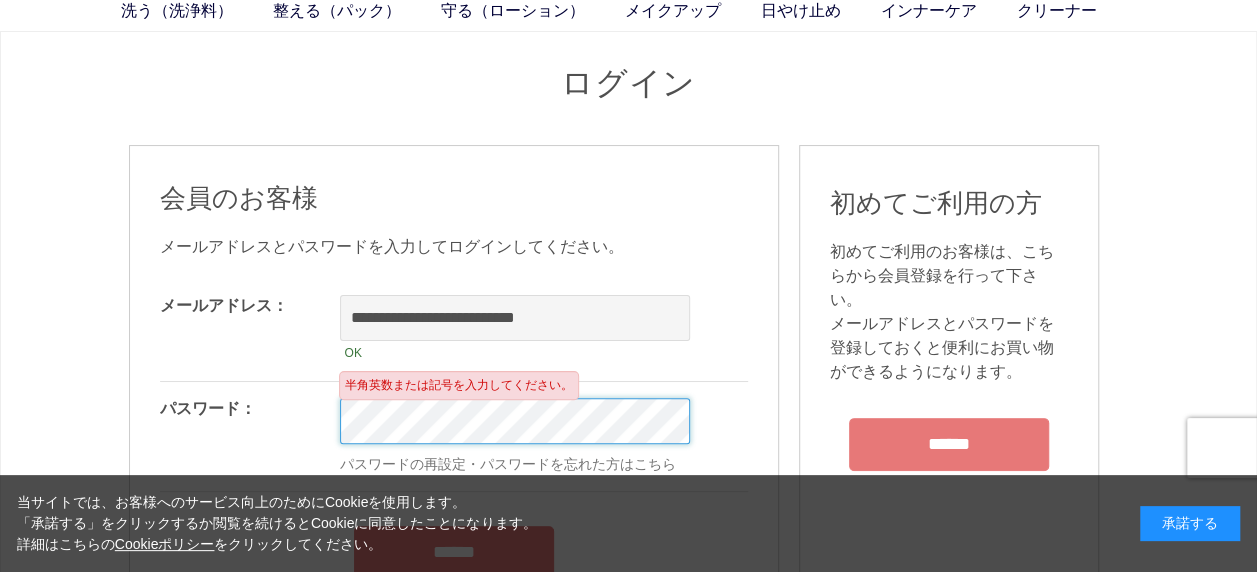click on "洗う（洗浄料）
液体洗浄料
パウダー洗浄料
泡洗顔料
グッズ
整える（パック）
フェイスパック
ヘアパック
守る（ローション）
保湿化粧水
柔軟化粧水
美容液
ジェル
メイクアップ
ベース
アイ
フェイスカラー
リップ
日やけ止め
インナーケア
クリーナー
SEARCH
RANKING
LOGIN
CART
ログイン
会員のお客様" at bounding box center [628, 1584] 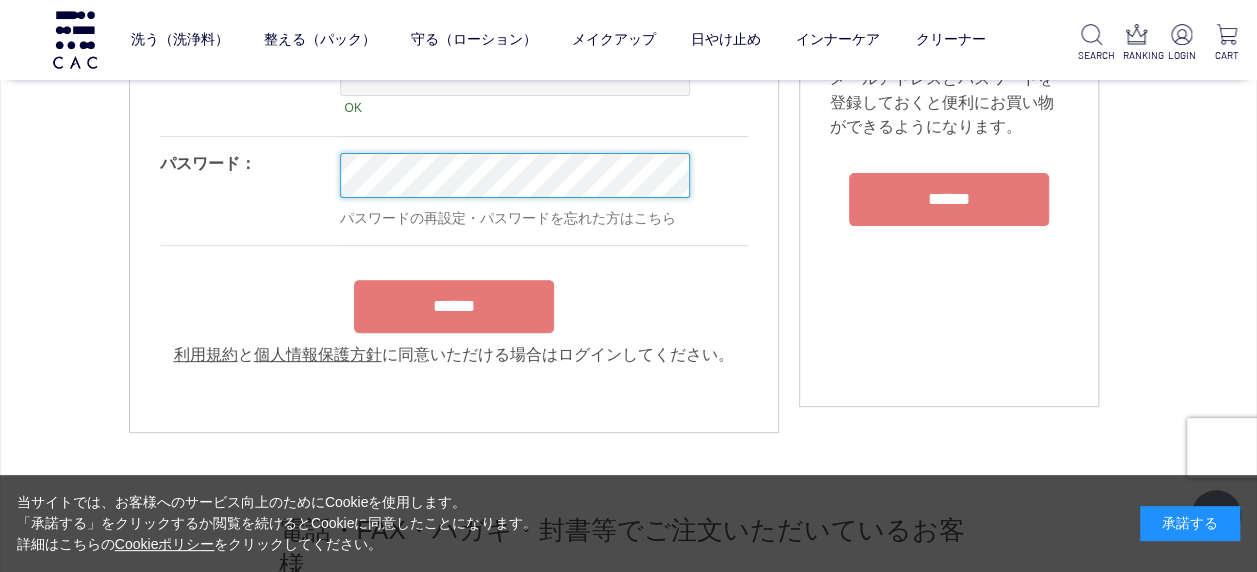 scroll, scrollTop: 300, scrollLeft: 0, axis: vertical 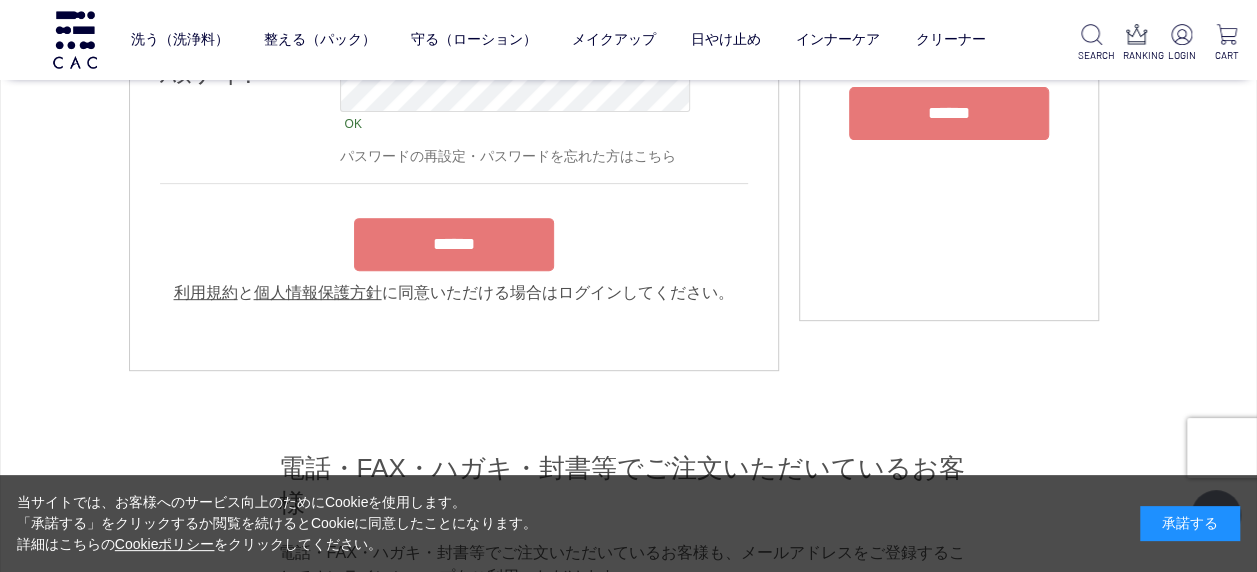 click on "******" at bounding box center (454, 244) 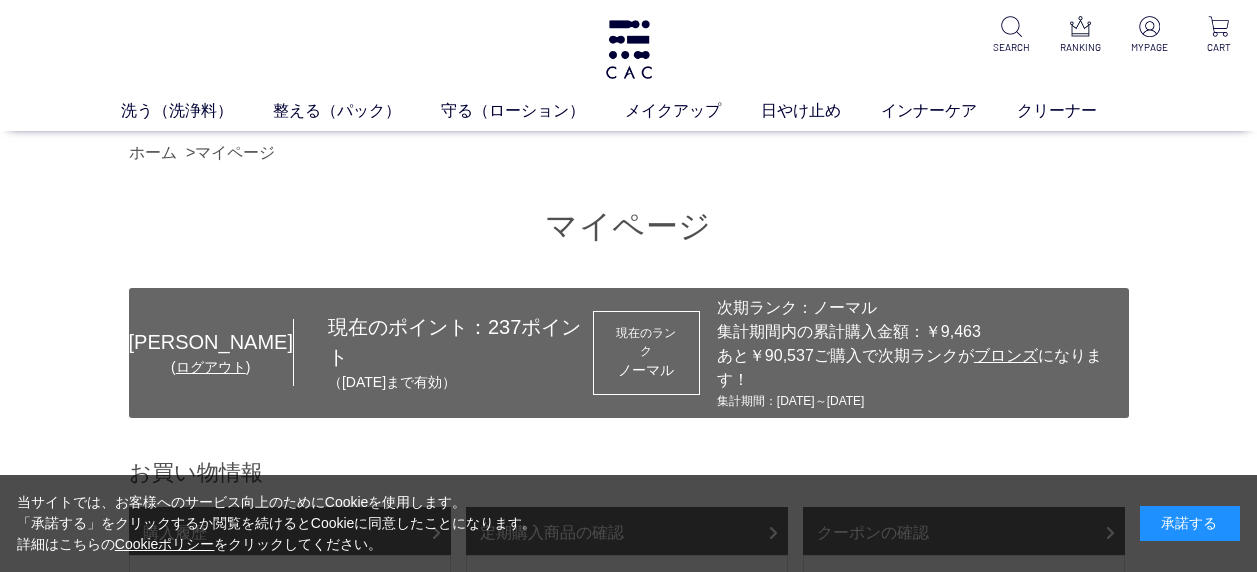 scroll, scrollTop: 0, scrollLeft: 0, axis: both 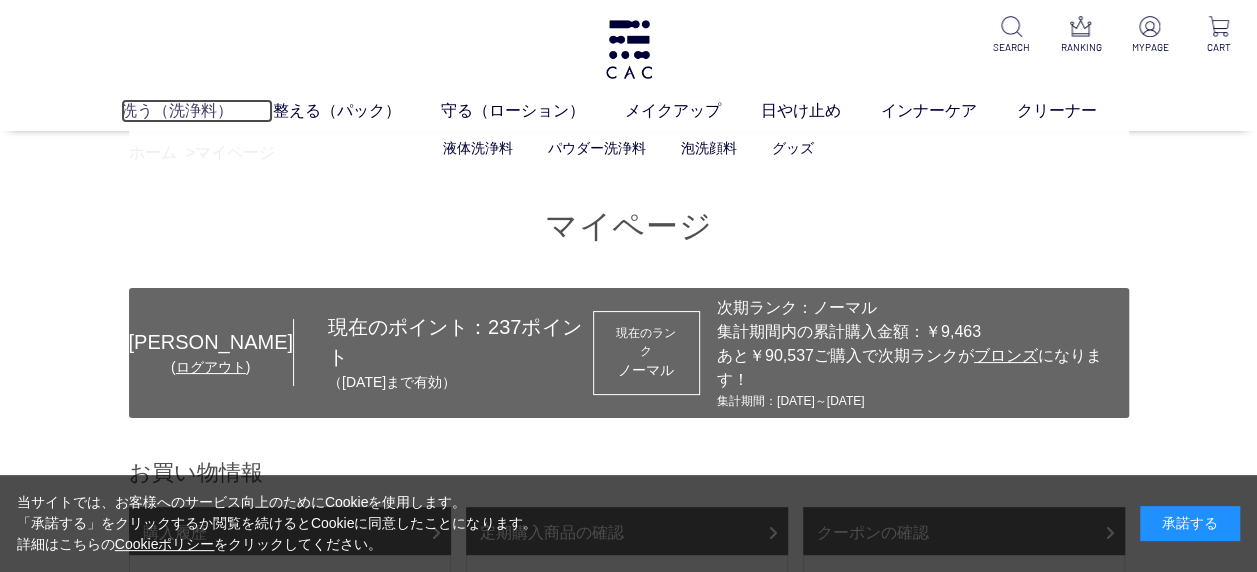 click on "洗う（洗浄料）" at bounding box center [197, 111] 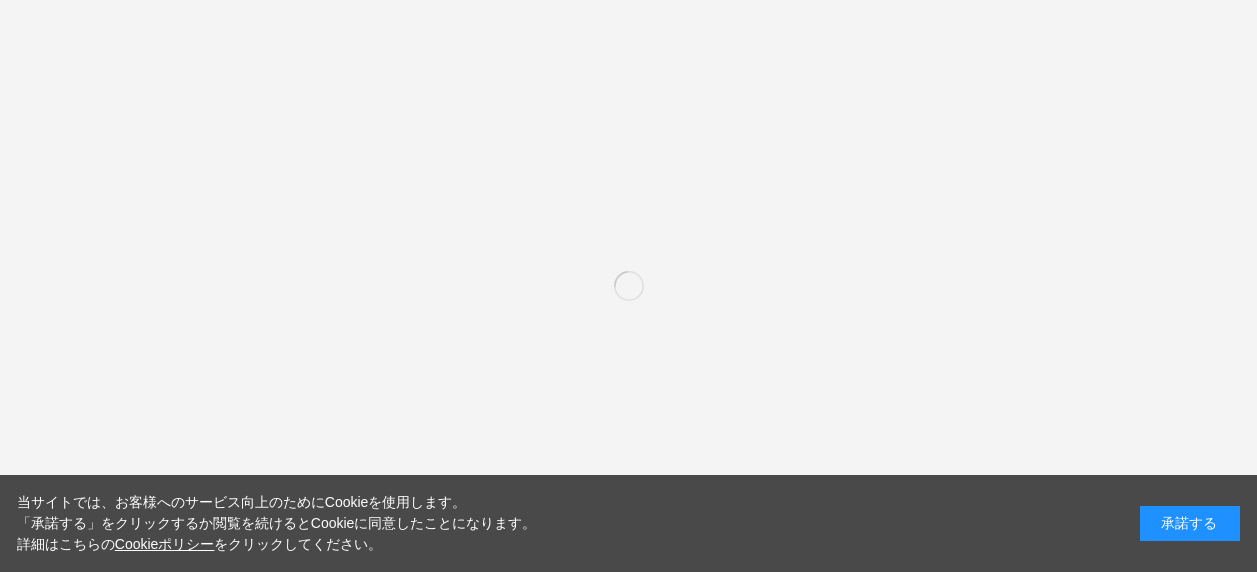 scroll, scrollTop: 0, scrollLeft: 0, axis: both 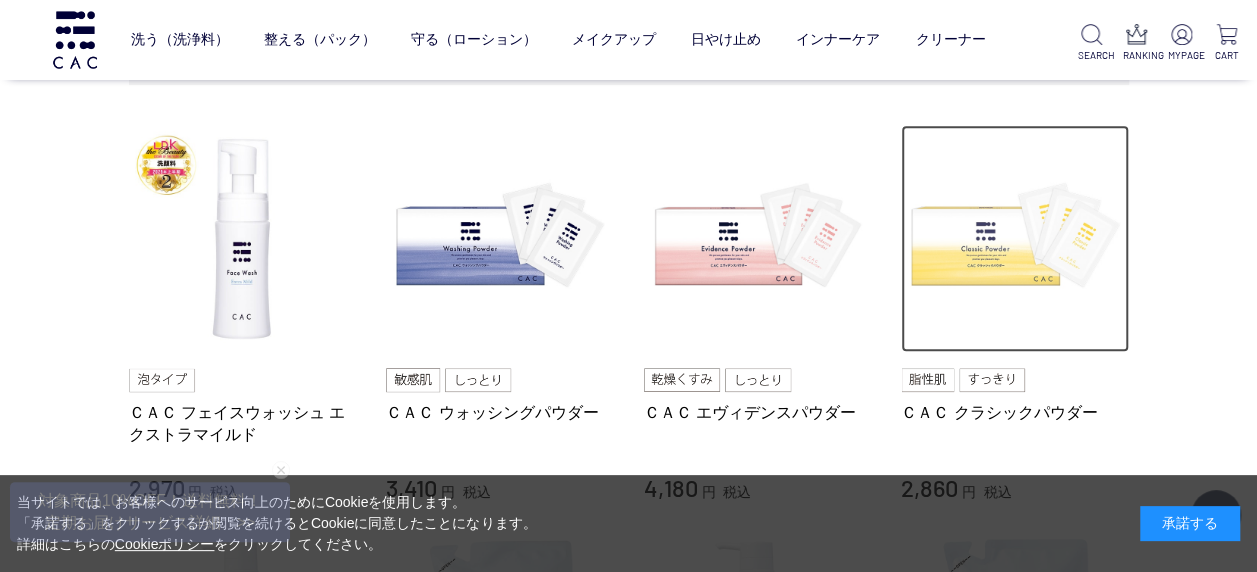 click at bounding box center [1015, 239] 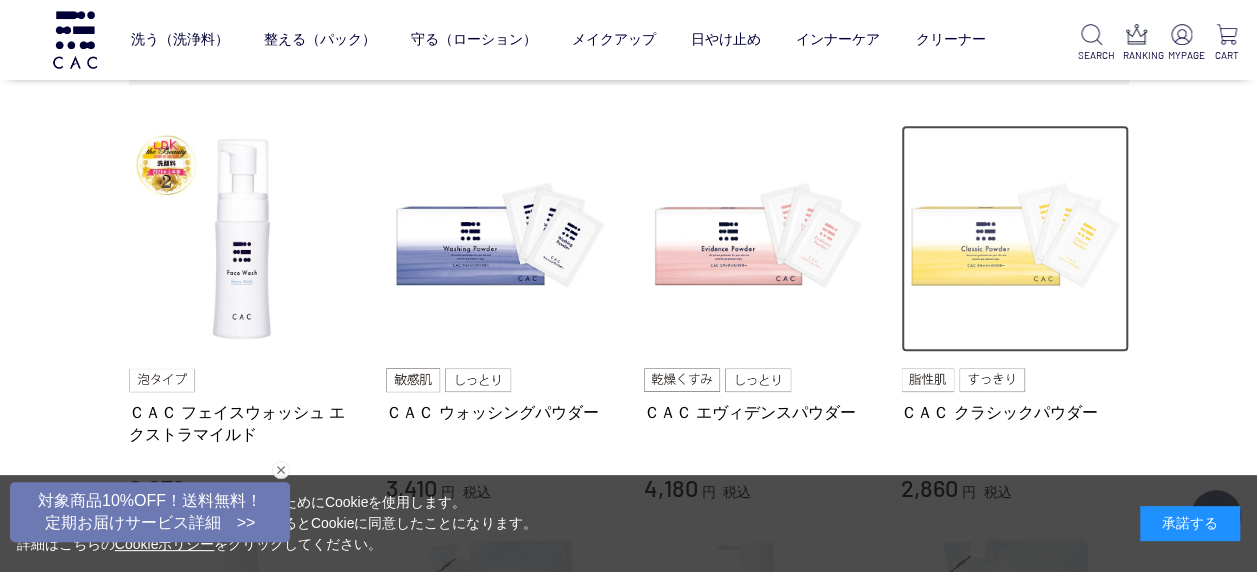 scroll, scrollTop: 428, scrollLeft: 0, axis: vertical 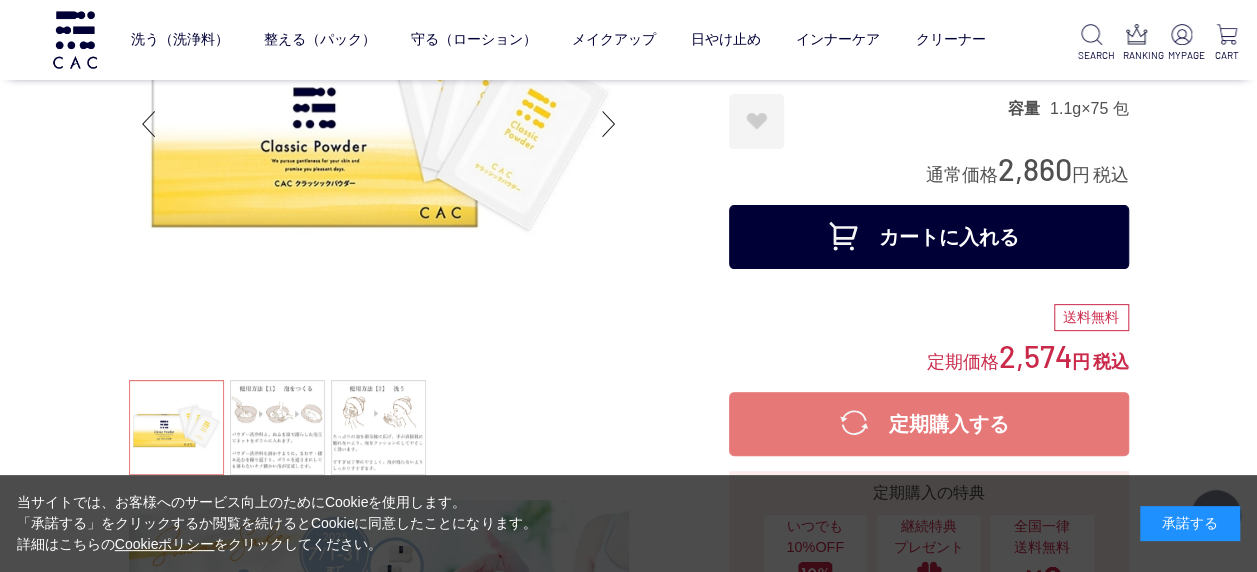 click on "カートに入れる" at bounding box center (929, 237) 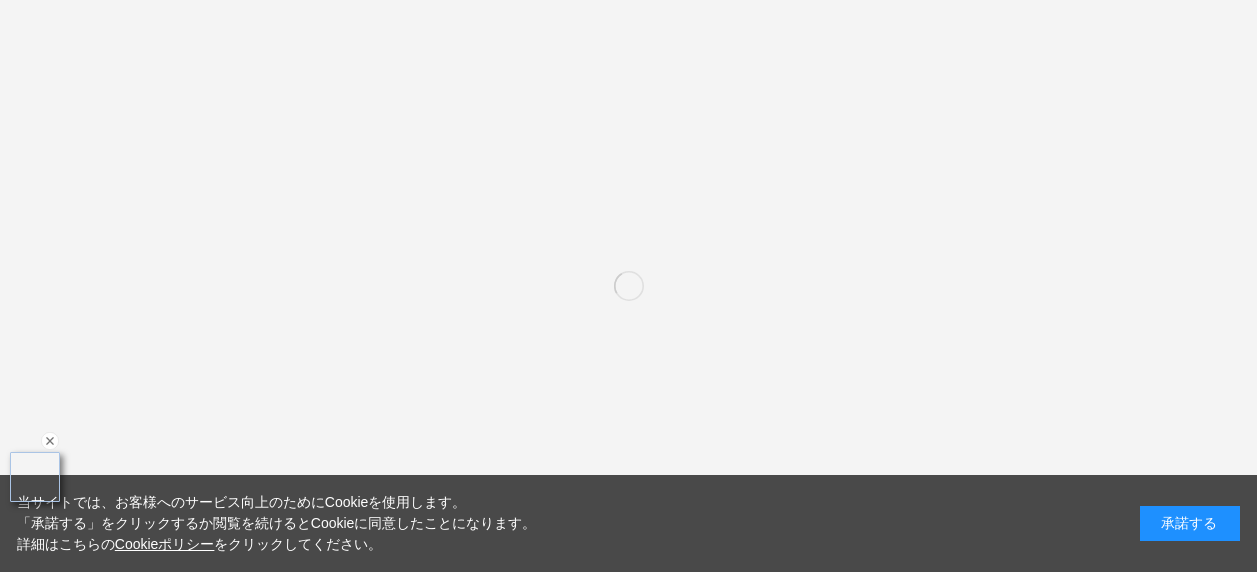 scroll, scrollTop: 0, scrollLeft: 0, axis: both 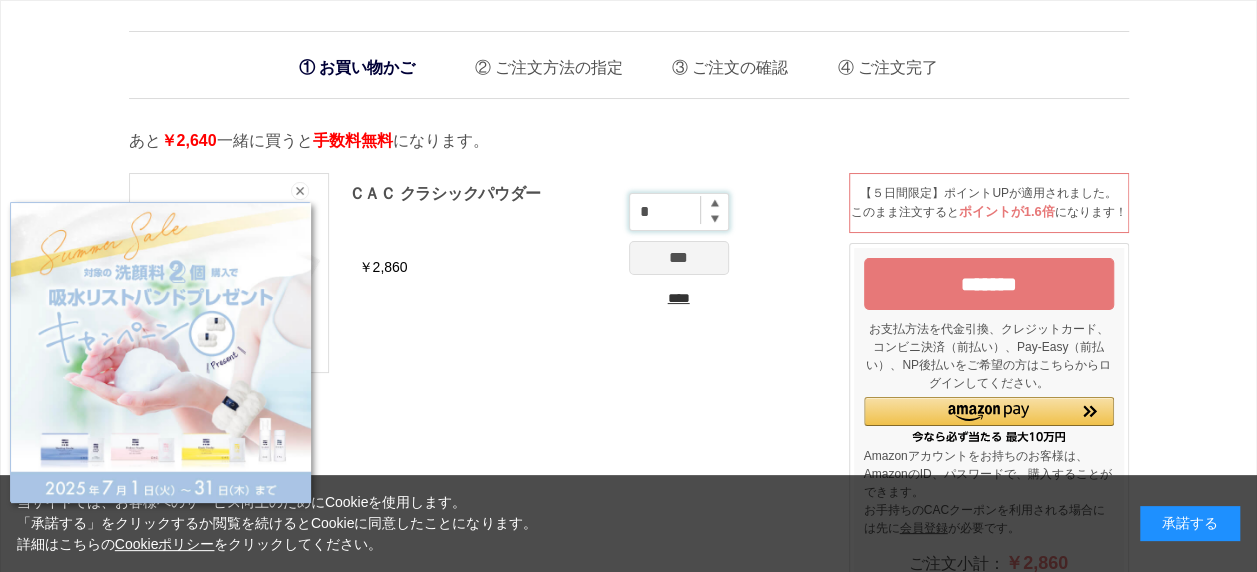 click on "*" at bounding box center [679, 212] 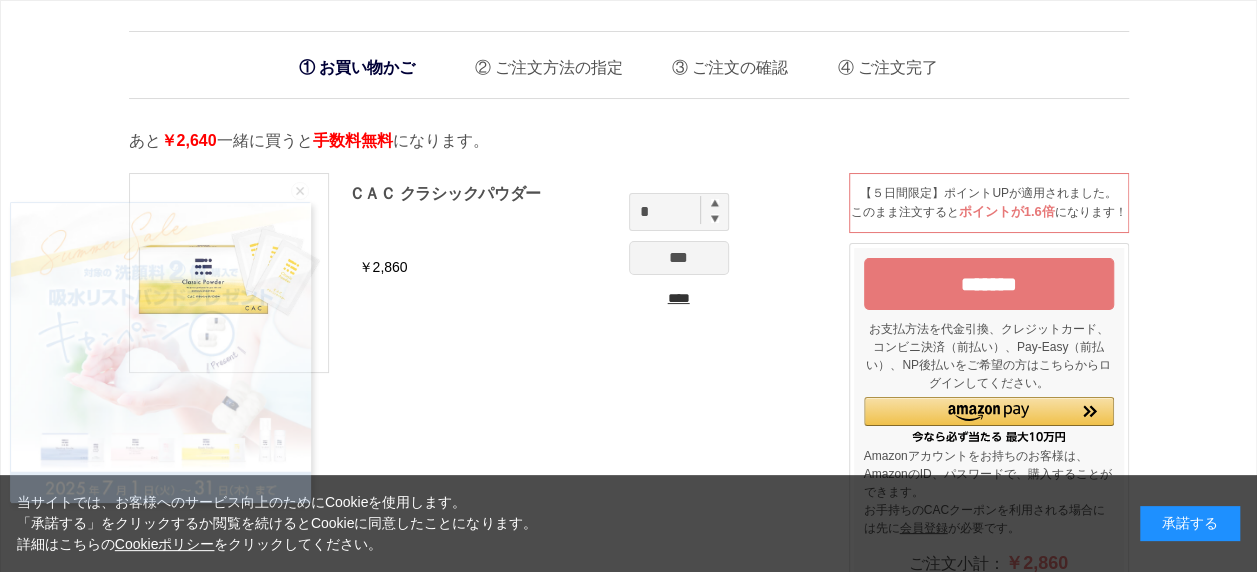 click at bounding box center (715, 203) 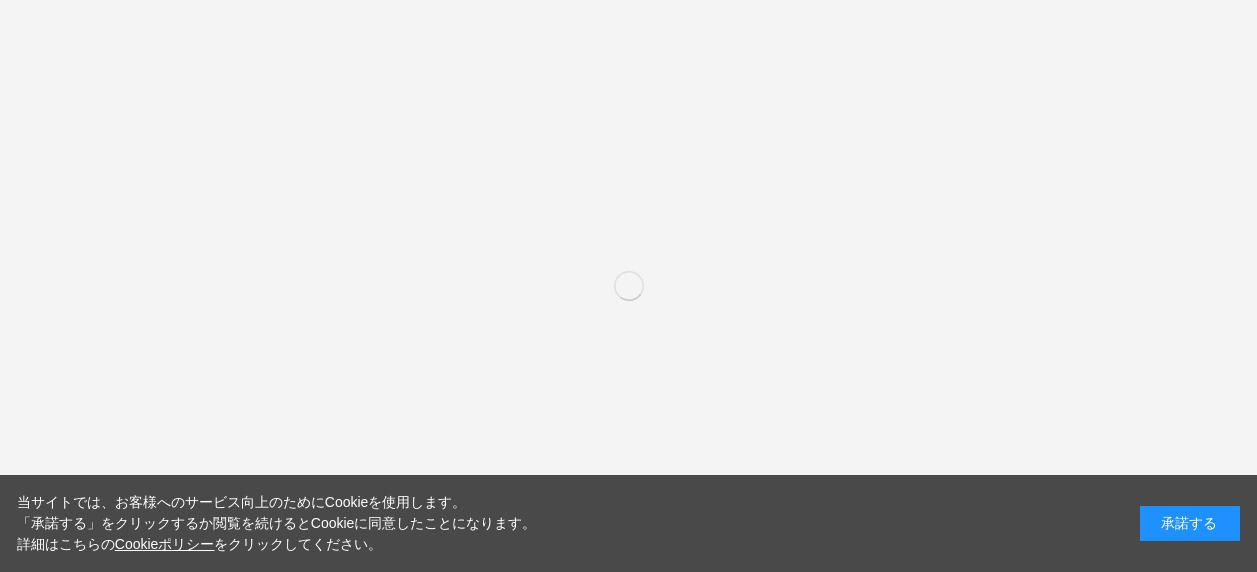 scroll, scrollTop: 0, scrollLeft: 0, axis: both 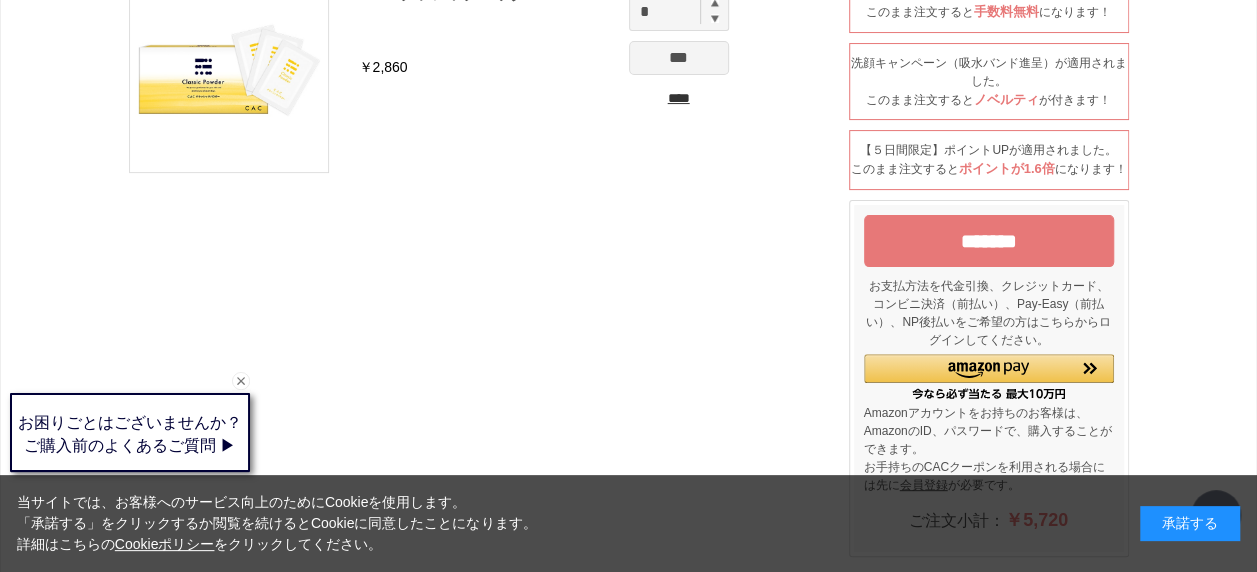click on "*******" at bounding box center (989, 241) 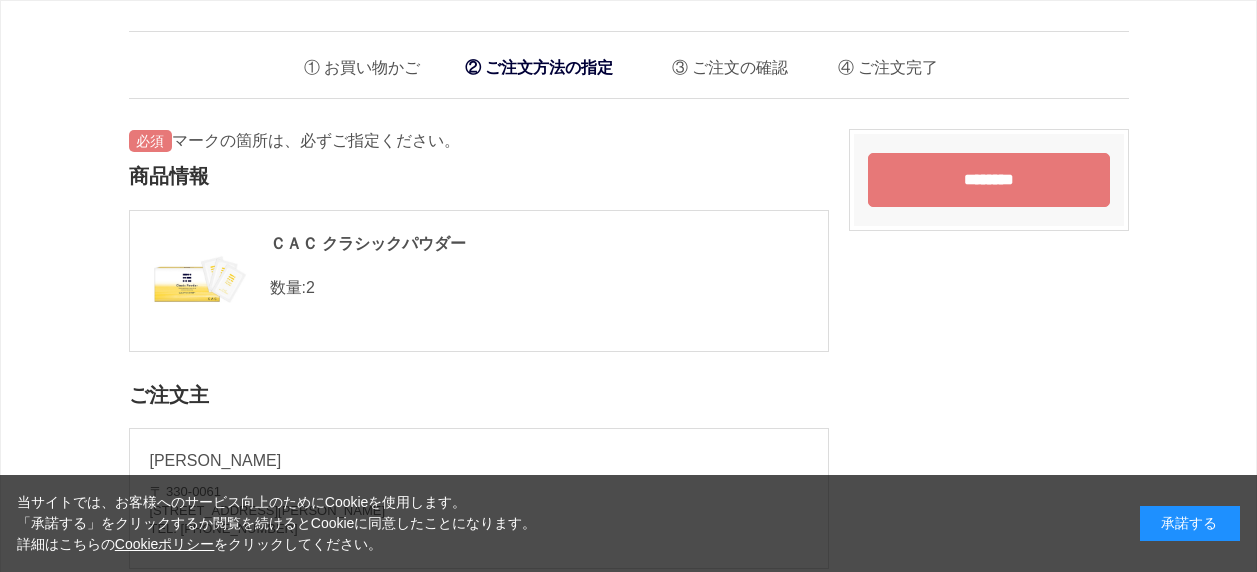 scroll, scrollTop: 0, scrollLeft: 0, axis: both 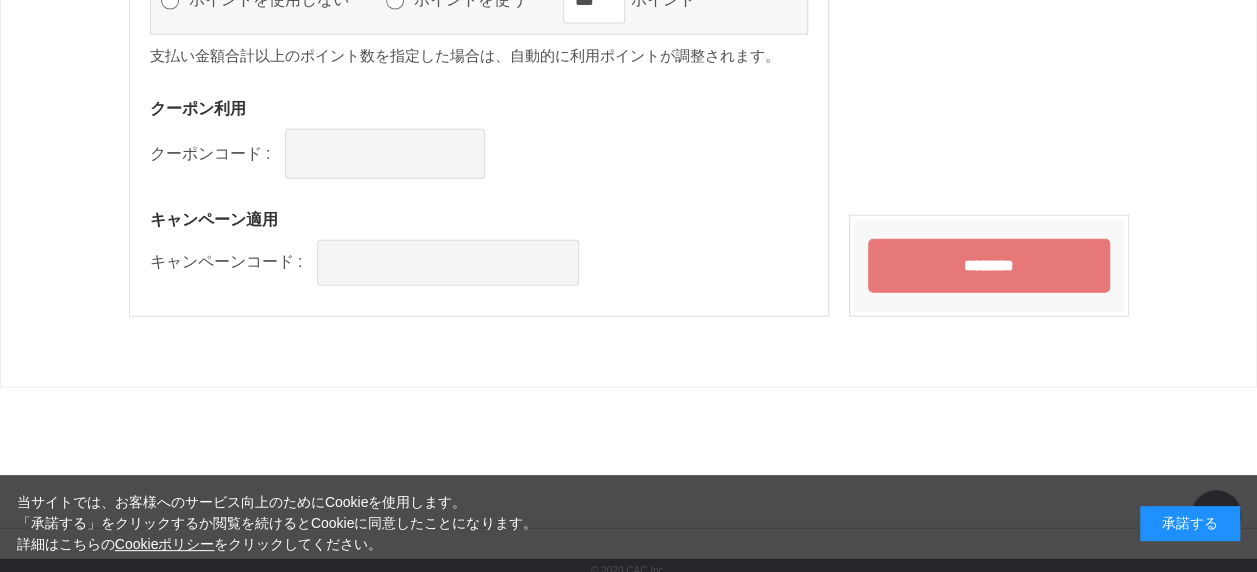 click on "********" at bounding box center (989, 266) 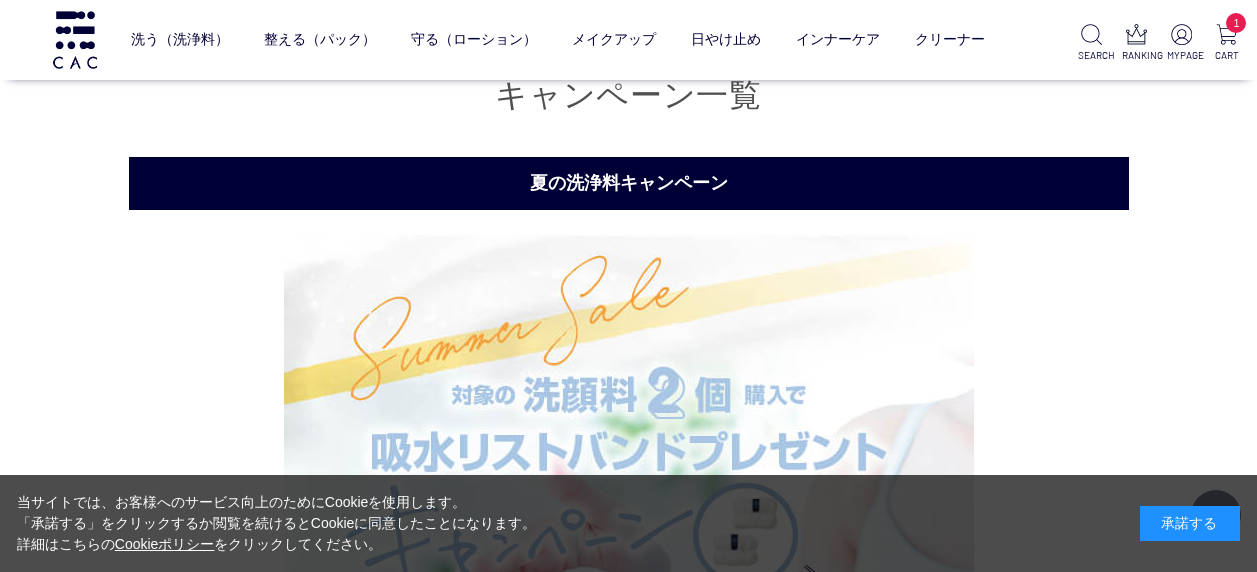 scroll, scrollTop: 3671, scrollLeft: 0, axis: vertical 